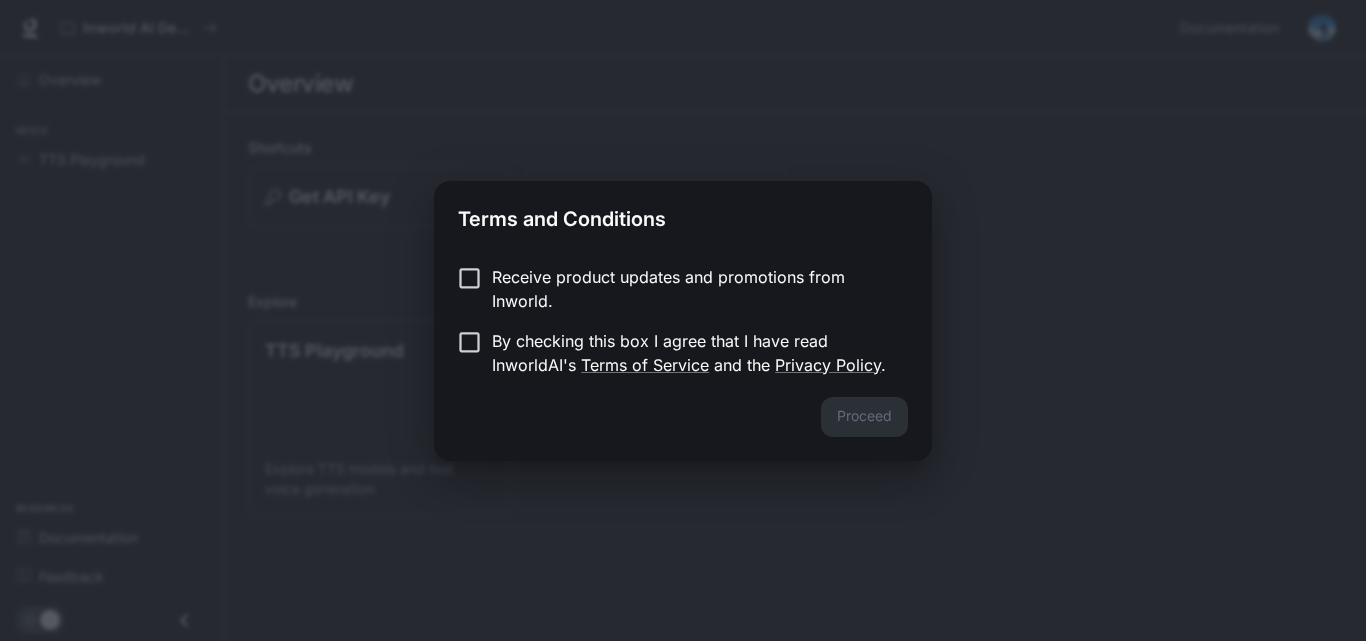 scroll, scrollTop: 0, scrollLeft: 0, axis: both 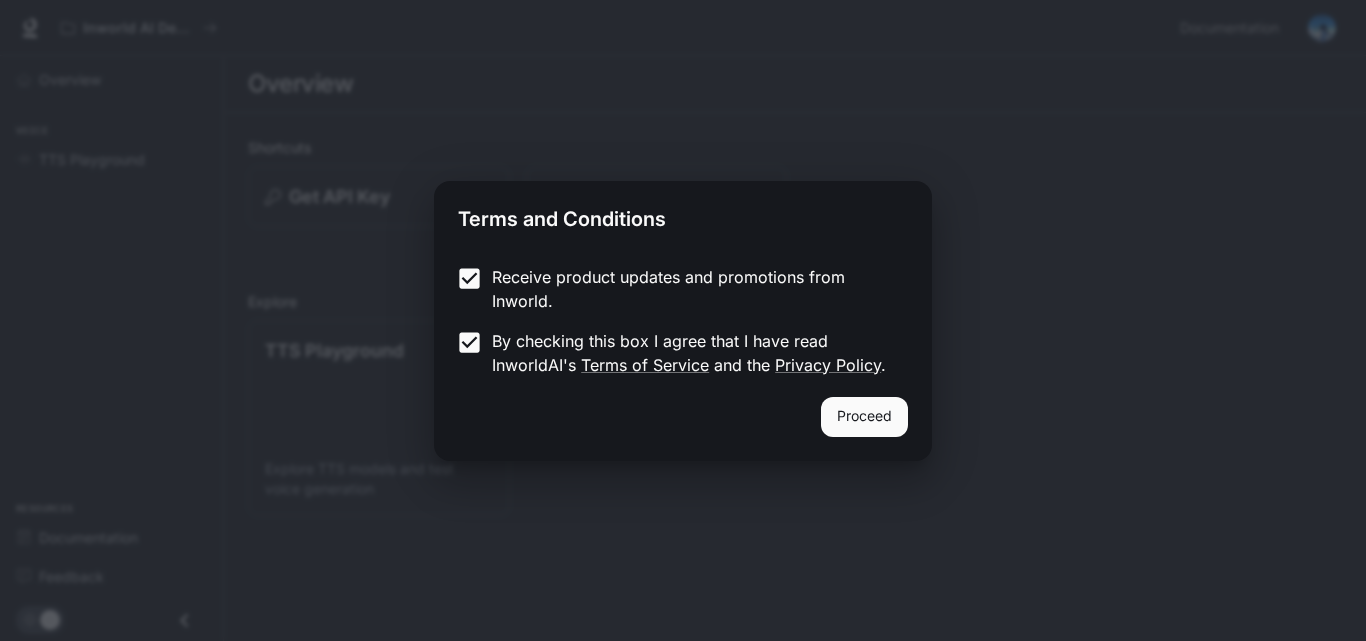 click on "Proceed" at bounding box center (864, 417) 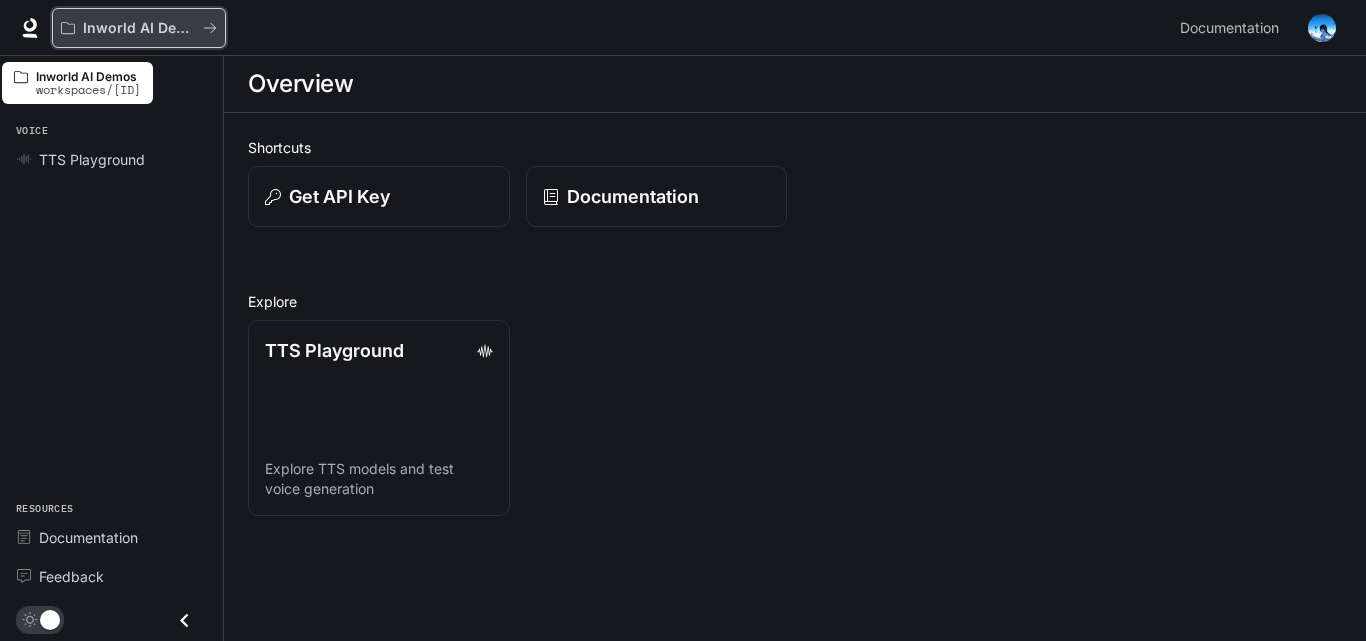 click at bounding box center [210, 28] 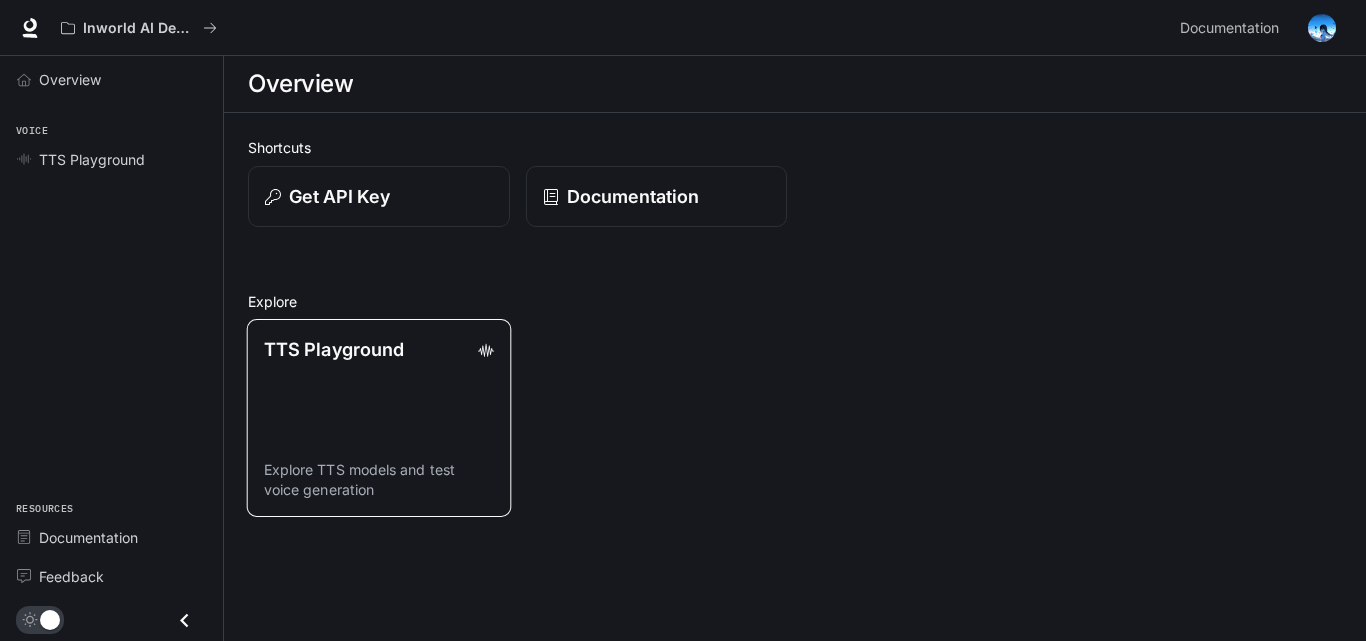 click on "TTS Playground Explore TTS models and test voice generation" at bounding box center [379, 418] 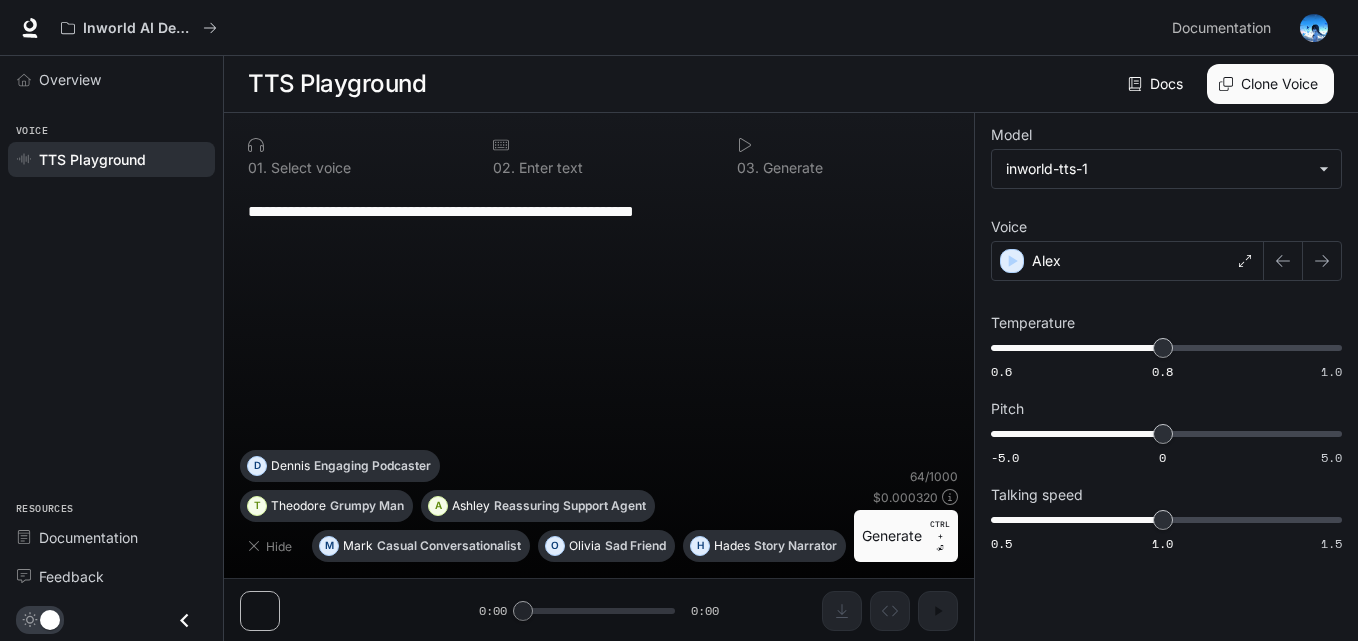 scroll, scrollTop: 1, scrollLeft: 0, axis: vertical 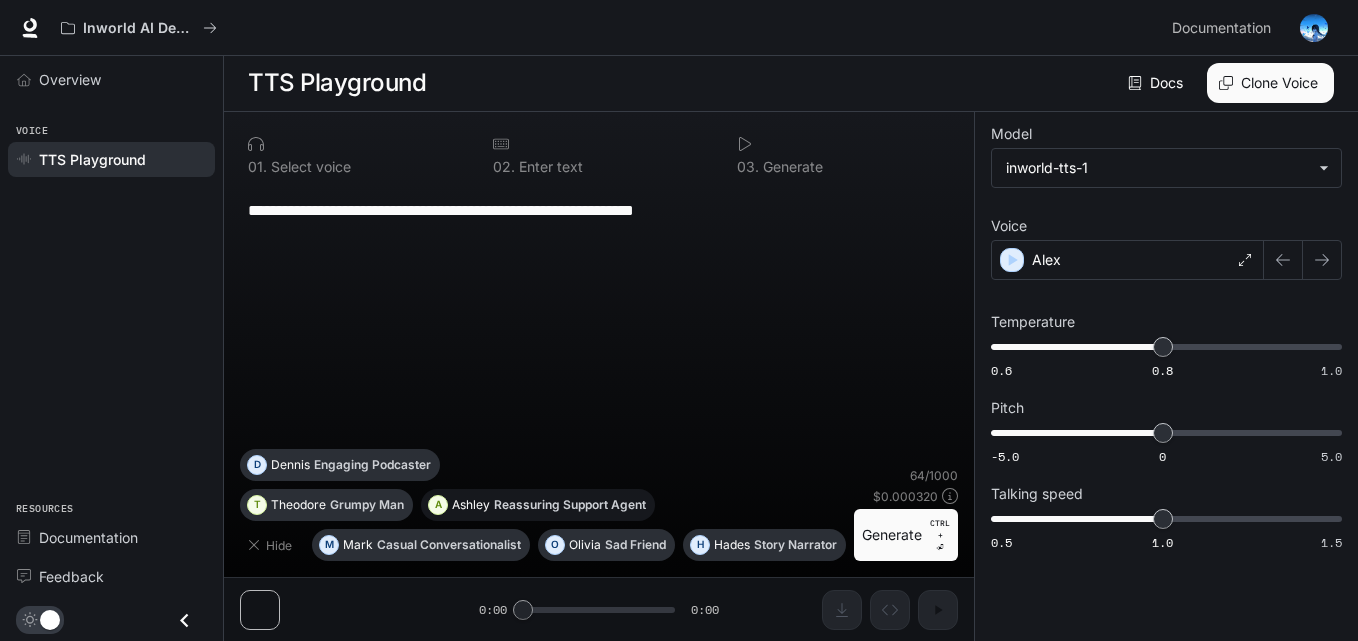 click on "Reassuring Support Agent" at bounding box center [449, 545] 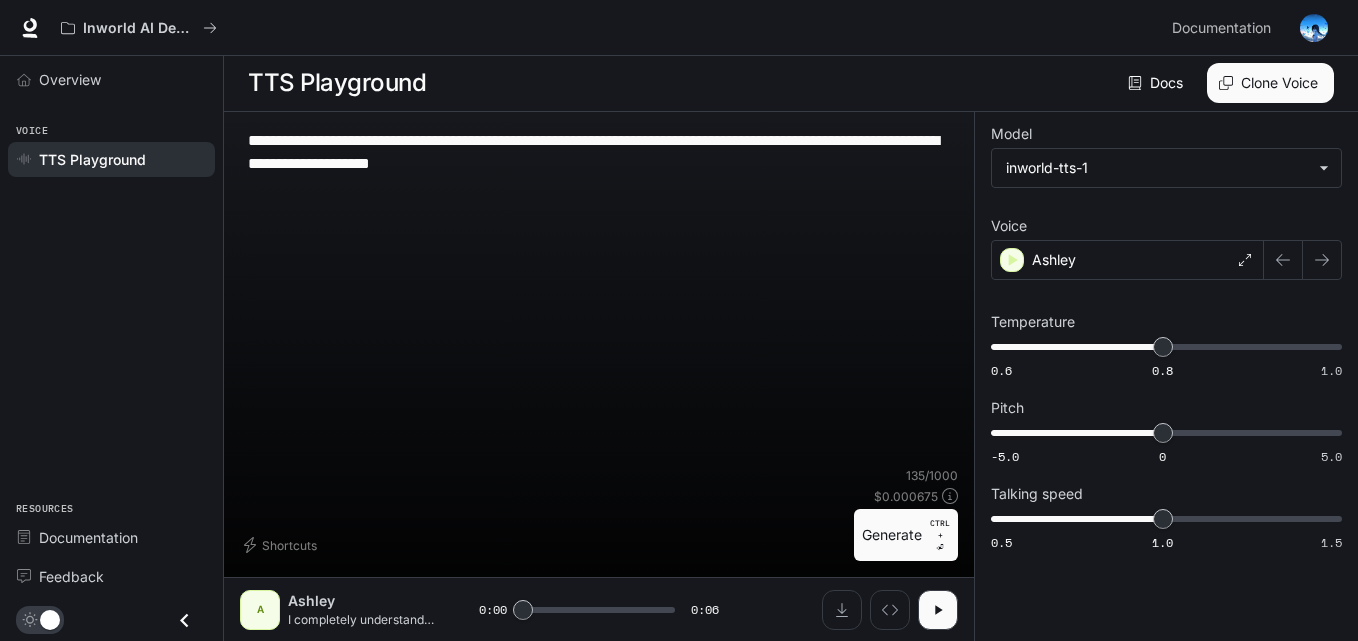 click on "A Ashley I completely understand your frustration with this situation. Let me look into your account details and find the best solution for you. 0:00 0:06" at bounding box center [599, 609] 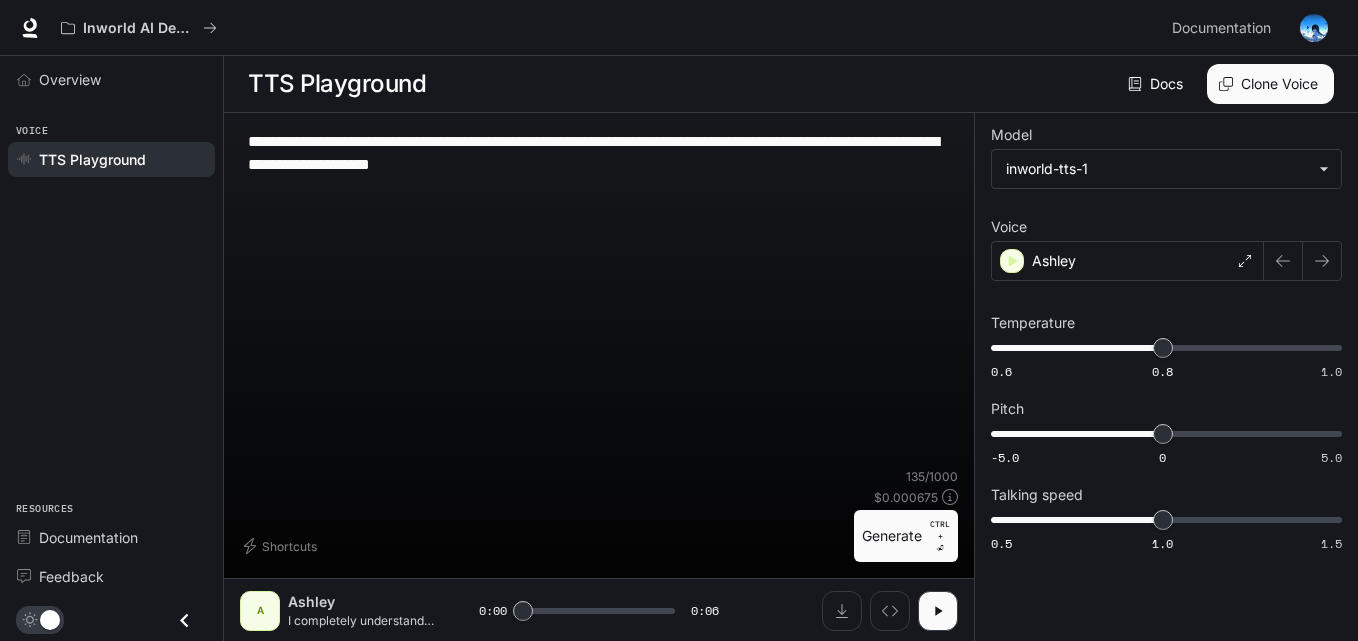 scroll, scrollTop: 1, scrollLeft: 0, axis: vertical 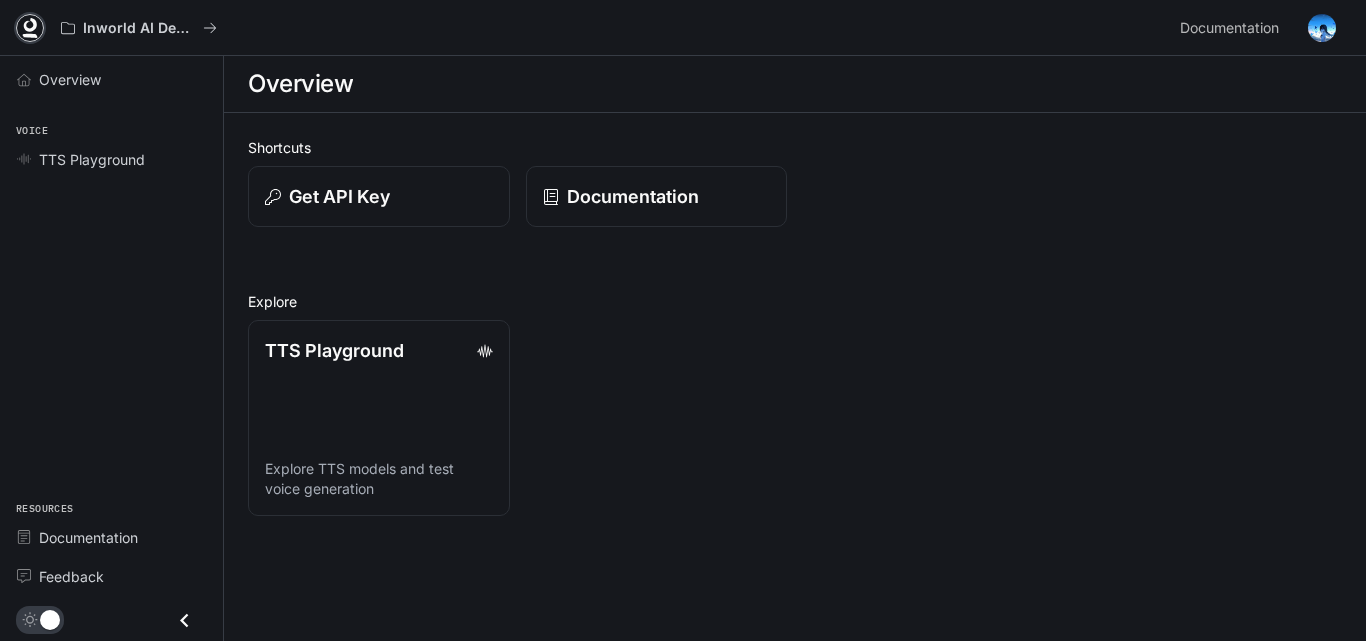click at bounding box center (30, 25) 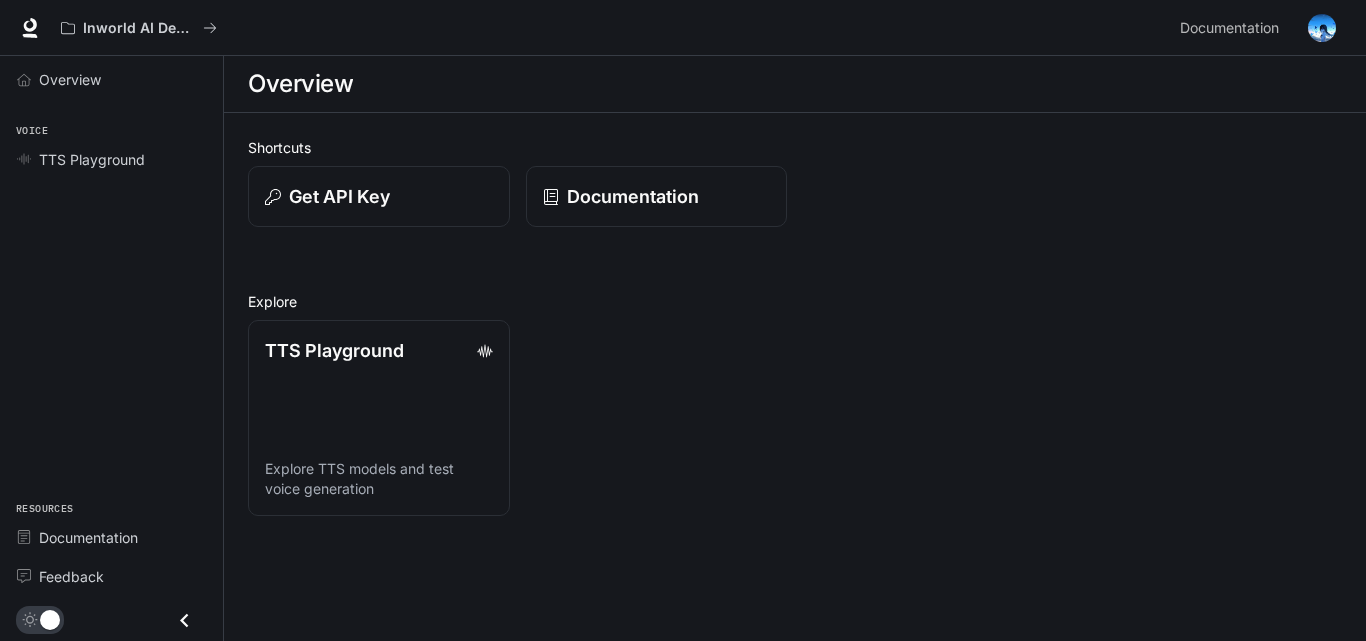 scroll, scrollTop: 0, scrollLeft: 0, axis: both 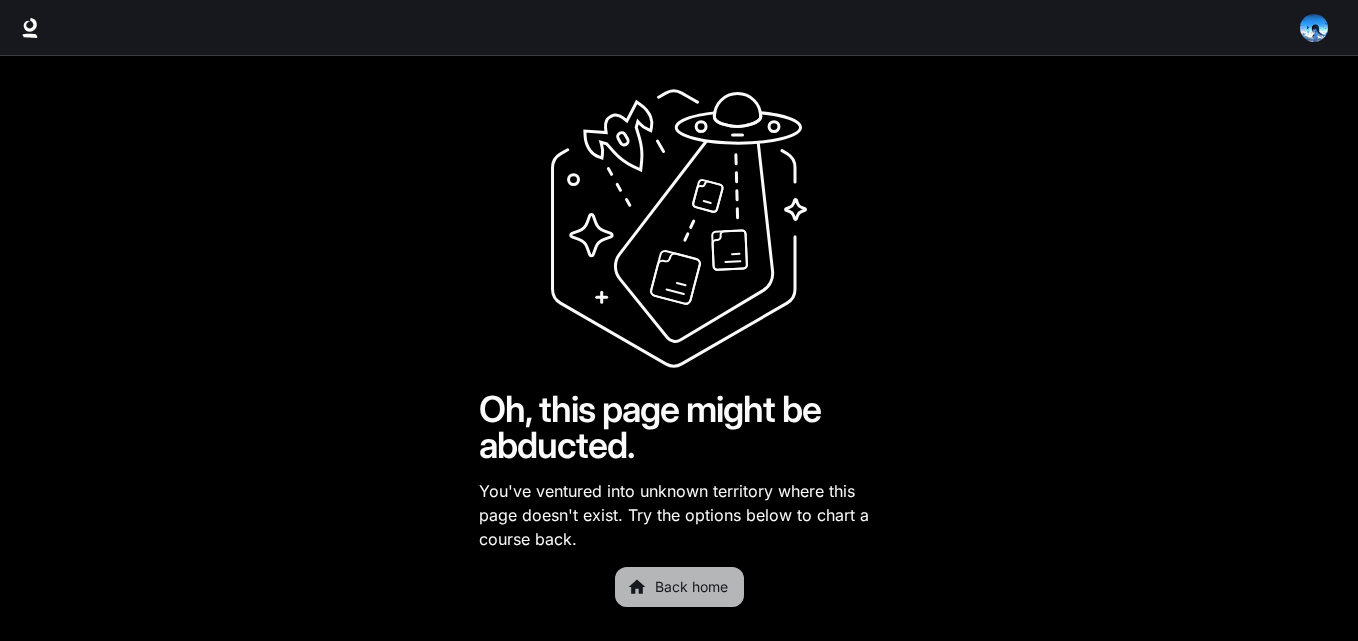 click on "Back home" at bounding box center (679, 587) 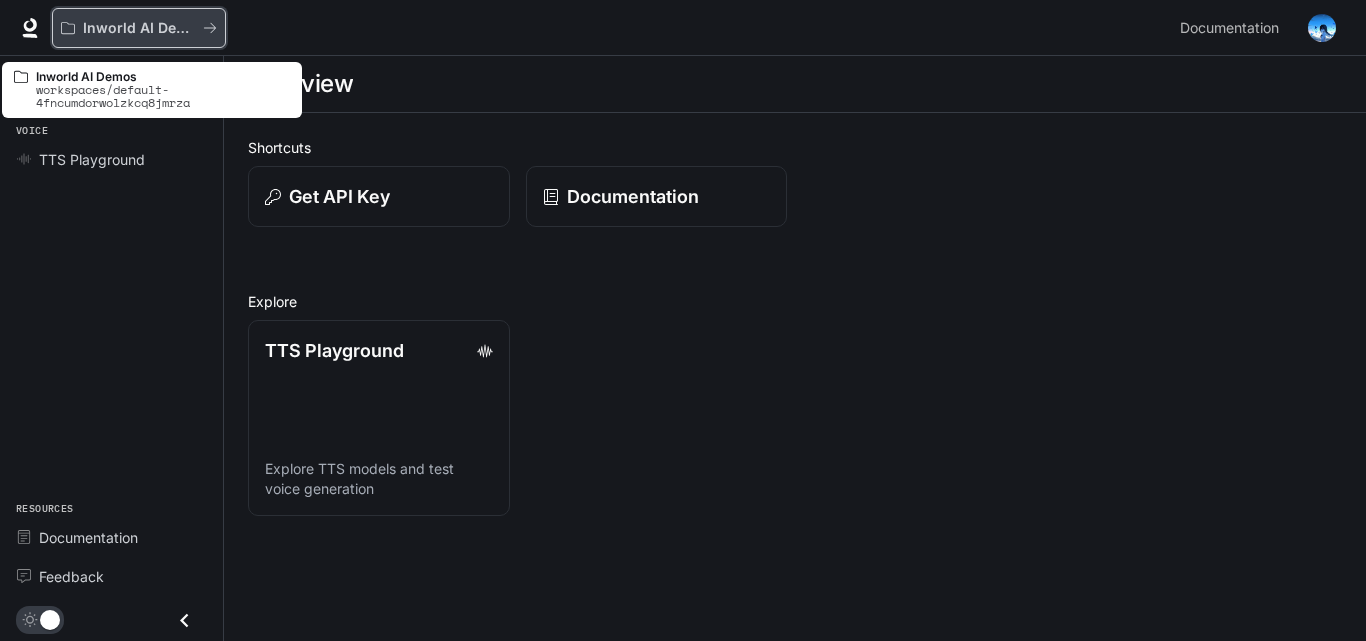 click at bounding box center (210, 28) 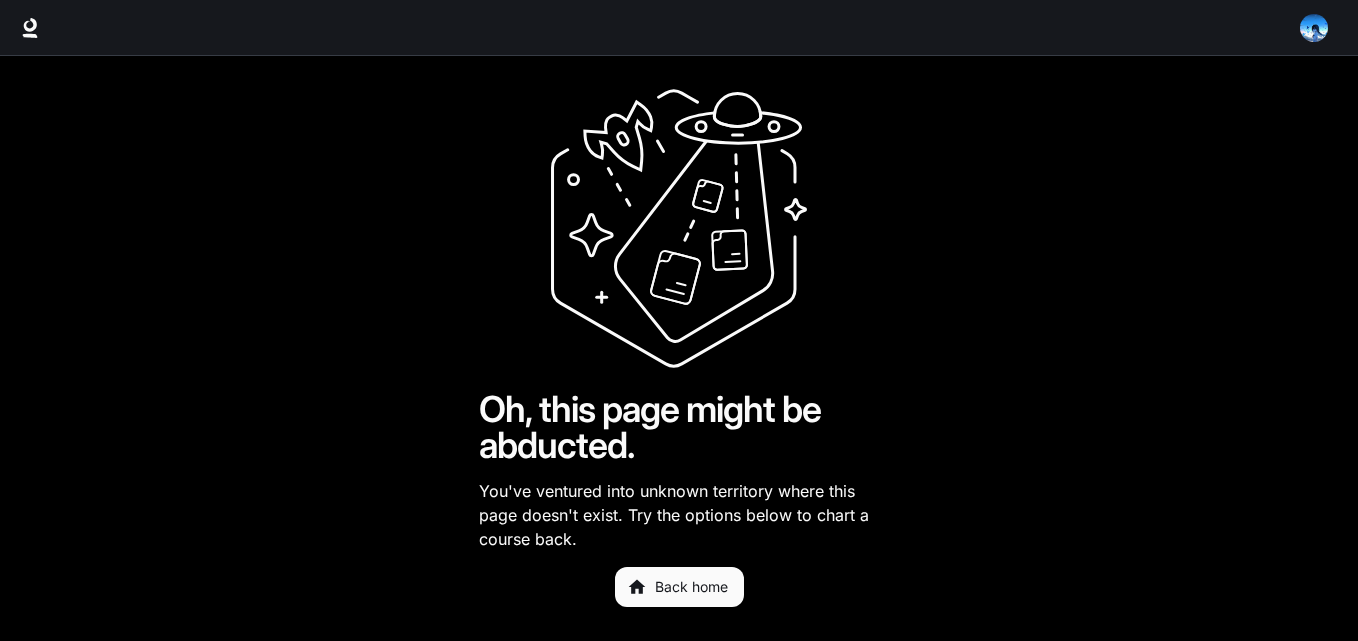 scroll, scrollTop: 0, scrollLeft: 0, axis: both 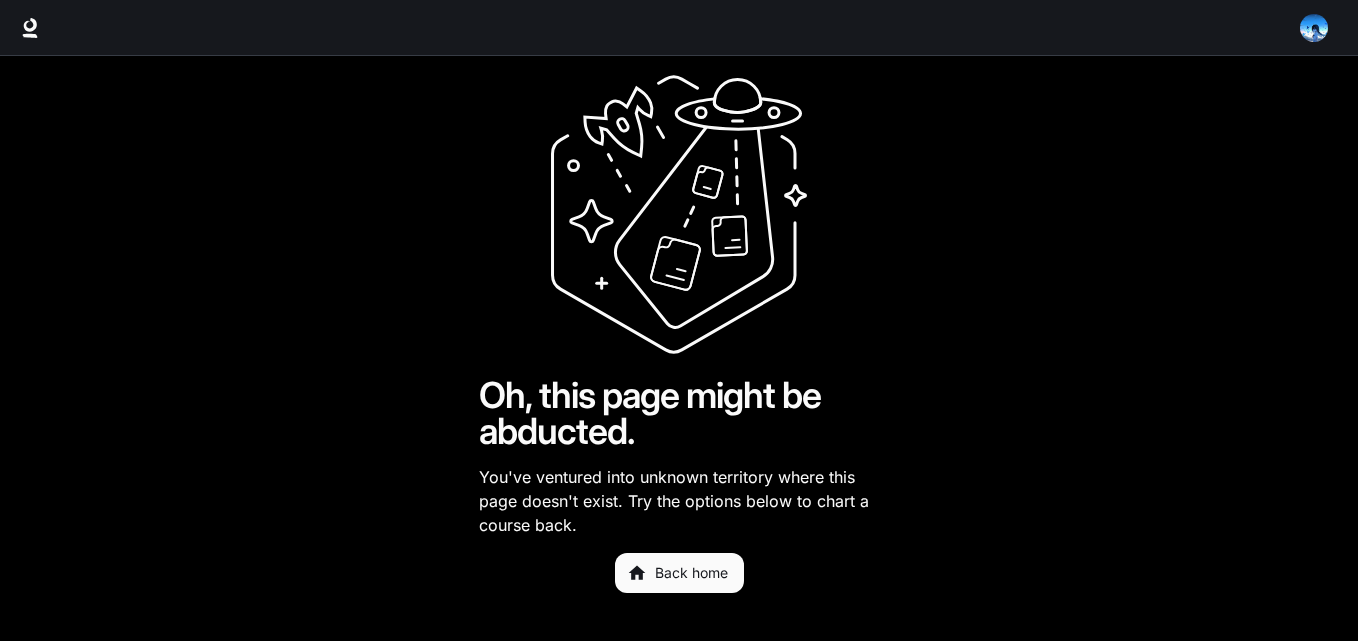 click on "Oh, this page might be abducted. You've ventured into unknown territory where this page doesn't exist. Try the options below to chart a course back. Back home" at bounding box center [679, 341] 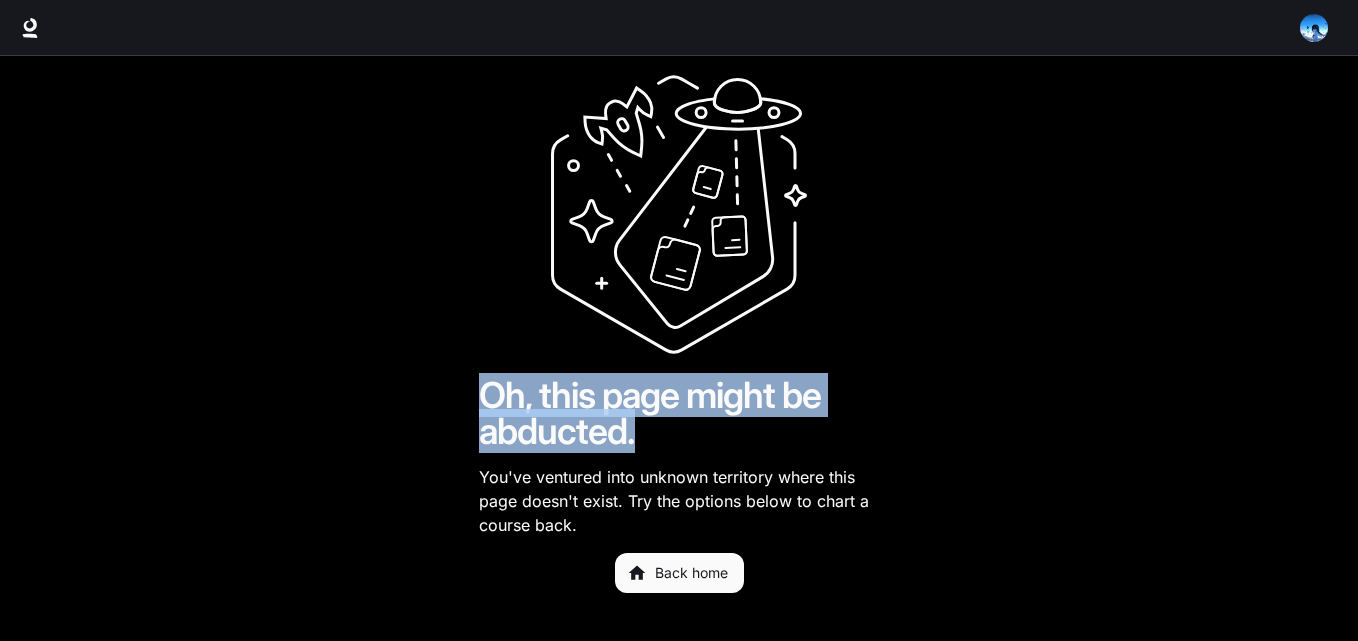 drag, startPoint x: 480, startPoint y: 385, endPoint x: 644, endPoint y: 436, distance: 171.7469 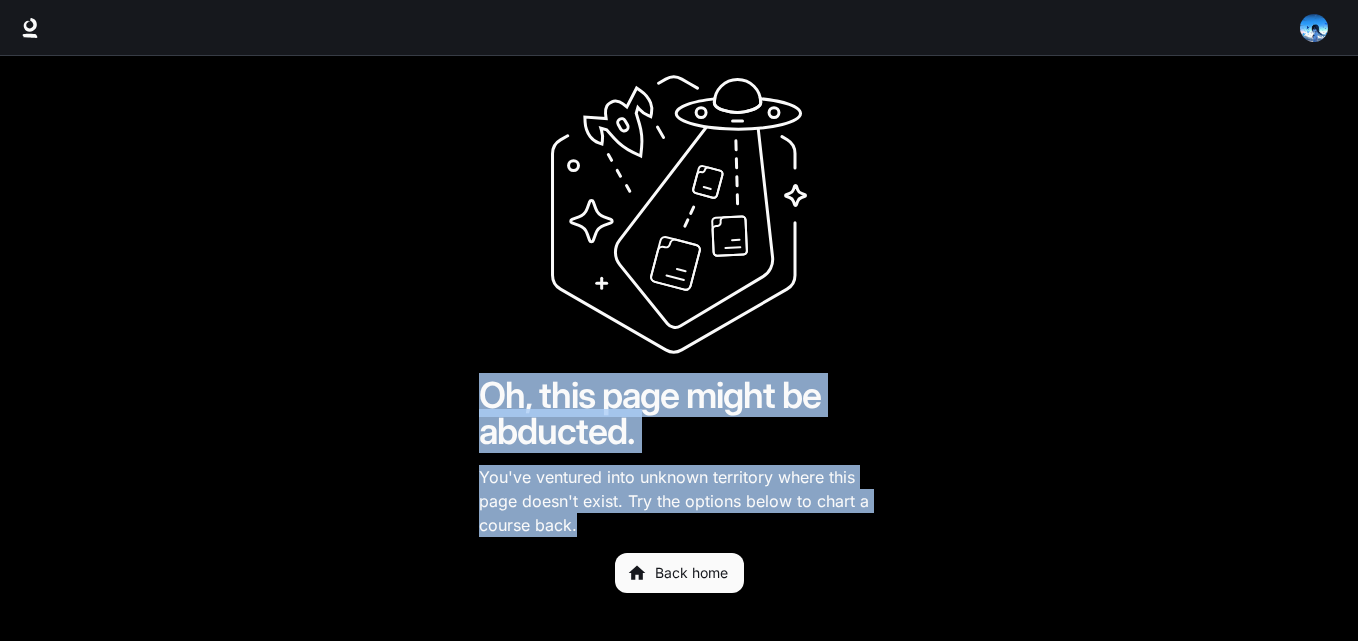 drag, startPoint x: 481, startPoint y: 393, endPoint x: 620, endPoint y: 542, distance: 203.76947 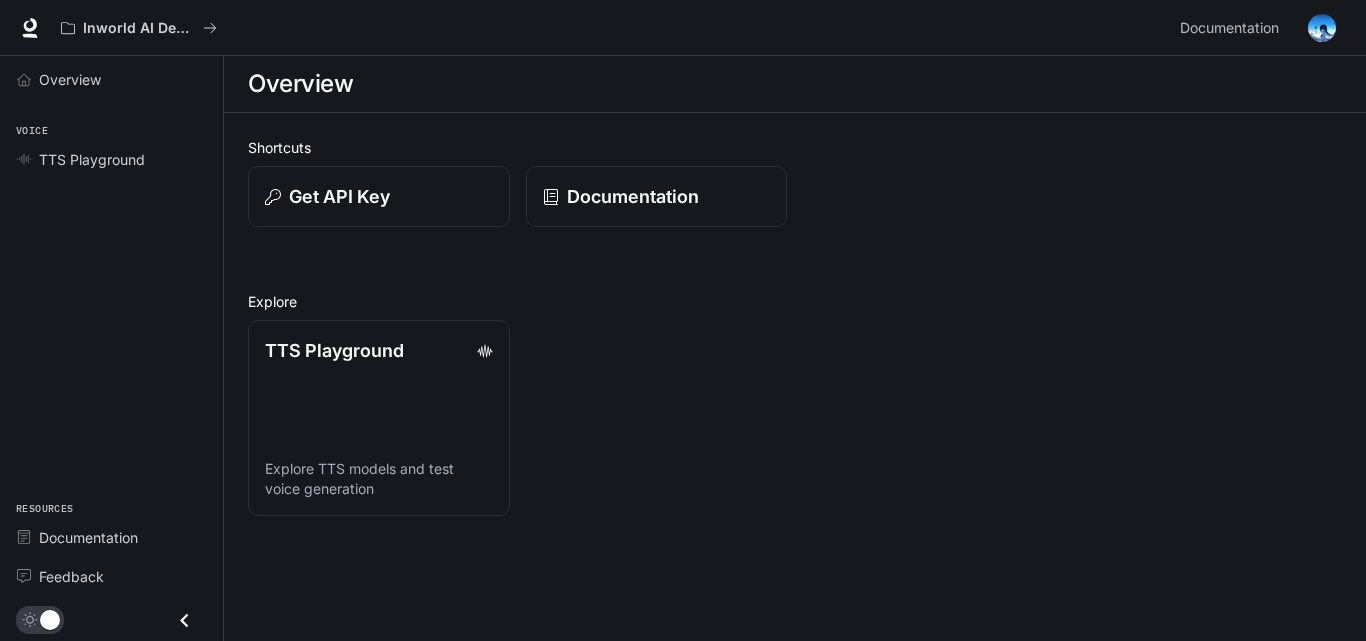 scroll, scrollTop: 0, scrollLeft: 0, axis: both 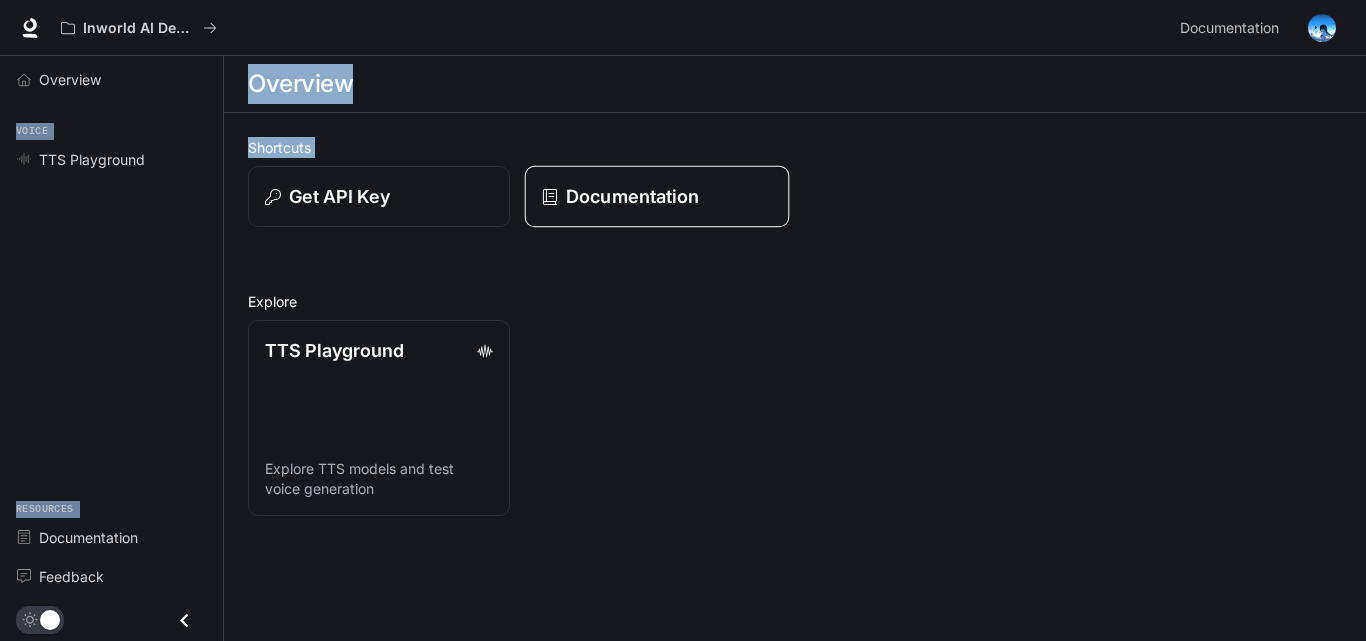 drag, startPoint x: 1, startPoint y: 19, endPoint x: 538, endPoint y: 199, distance: 566.36475 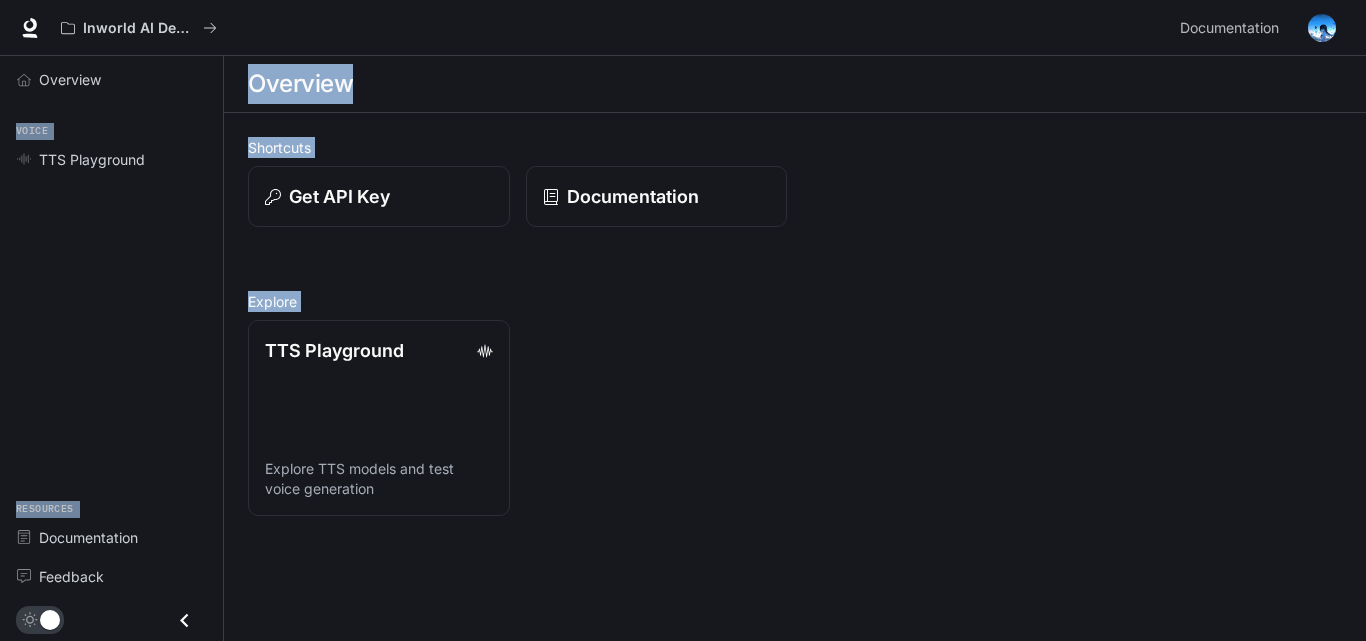 drag, startPoint x: 0, startPoint y: 20, endPoint x: 573, endPoint y: 532, distance: 768.4224 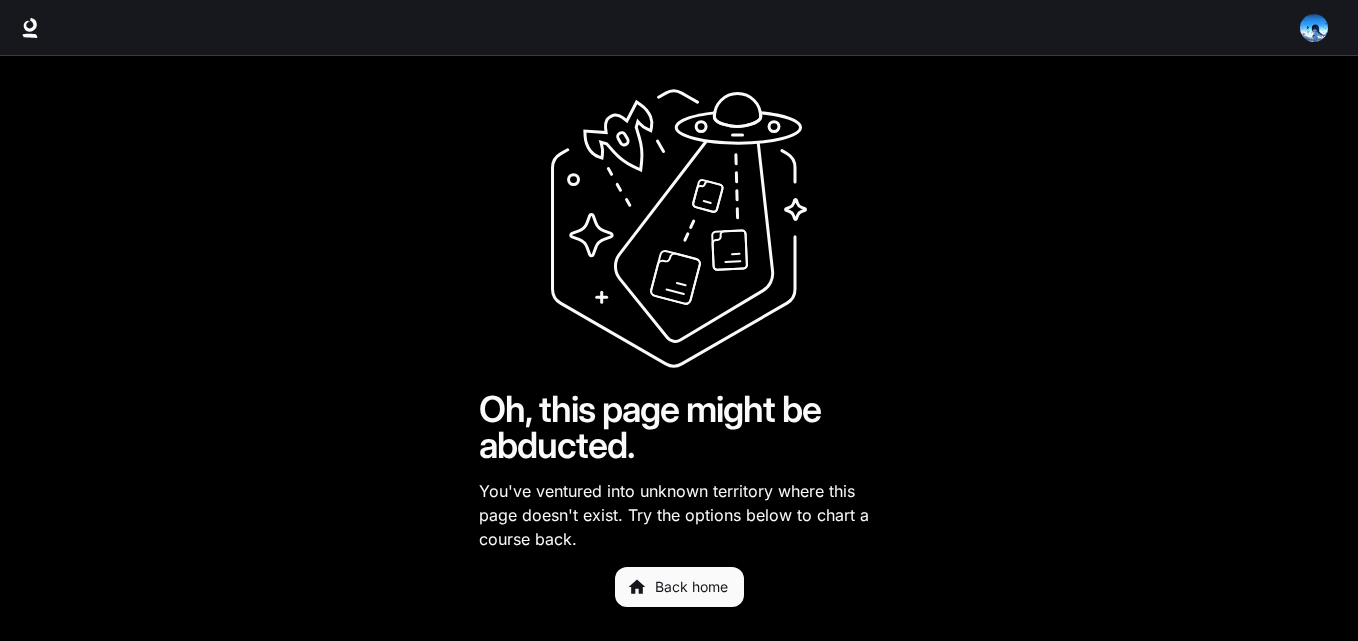scroll, scrollTop: 0, scrollLeft: 0, axis: both 